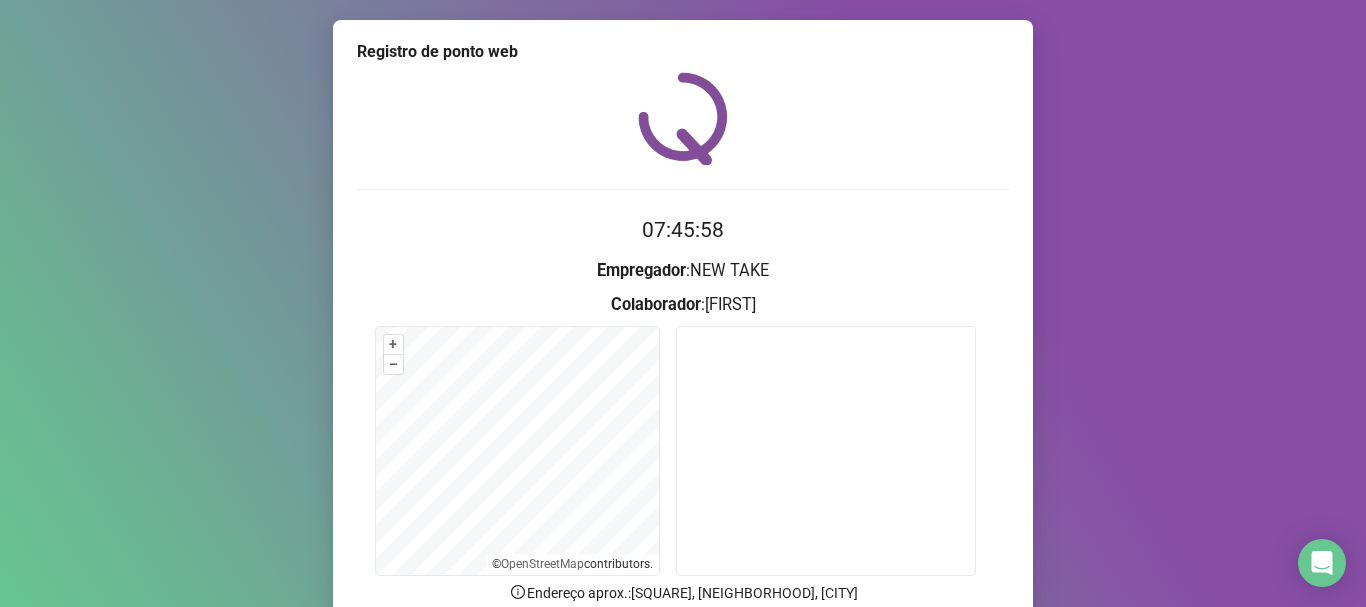scroll, scrollTop: 0, scrollLeft: 0, axis: both 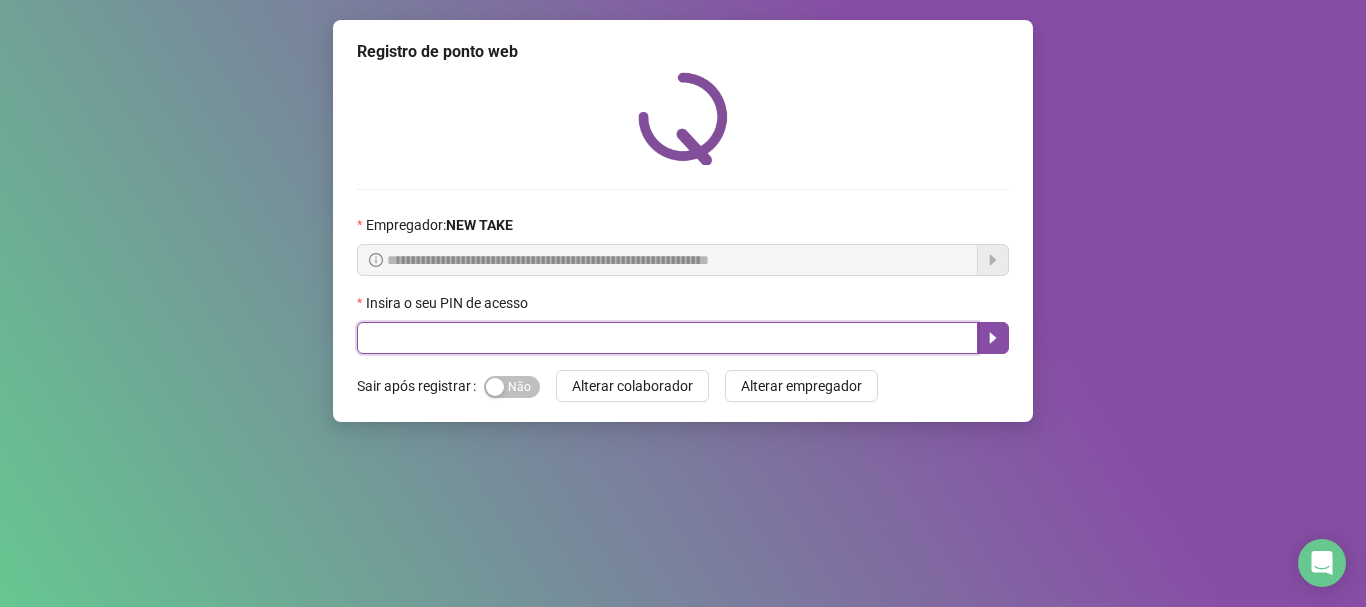drag, startPoint x: 481, startPoint y: 329, endPoint x: 486, endPoint y: 320, distance: 10.29563 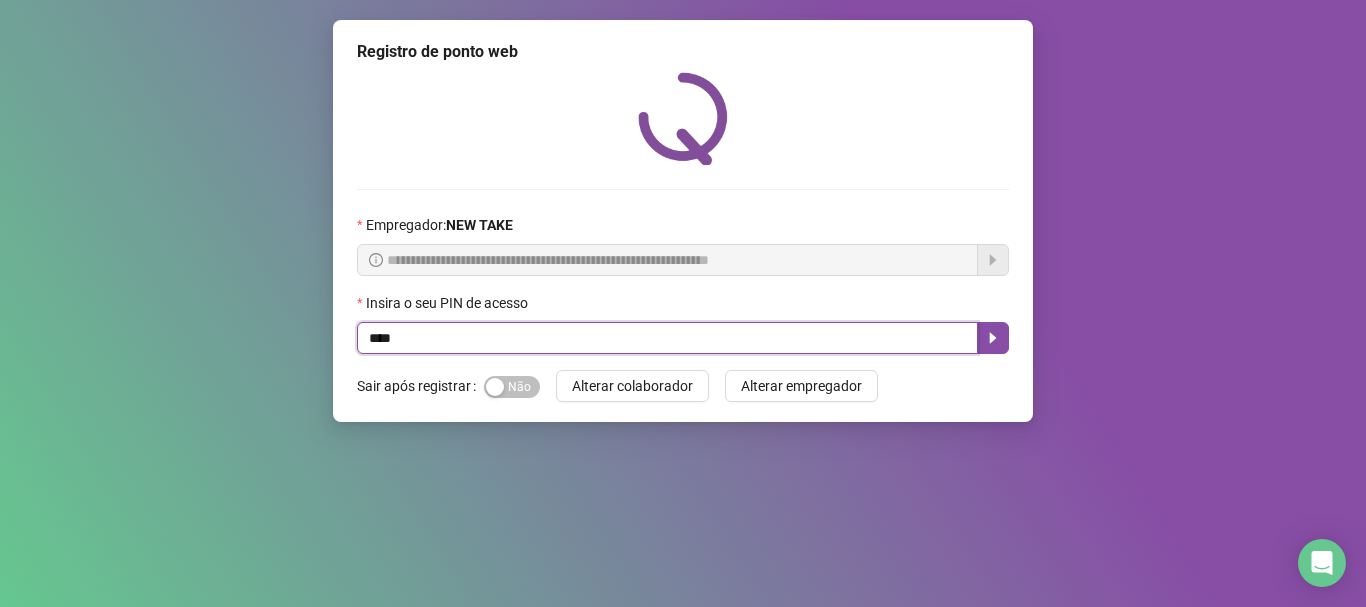 type on "*****" 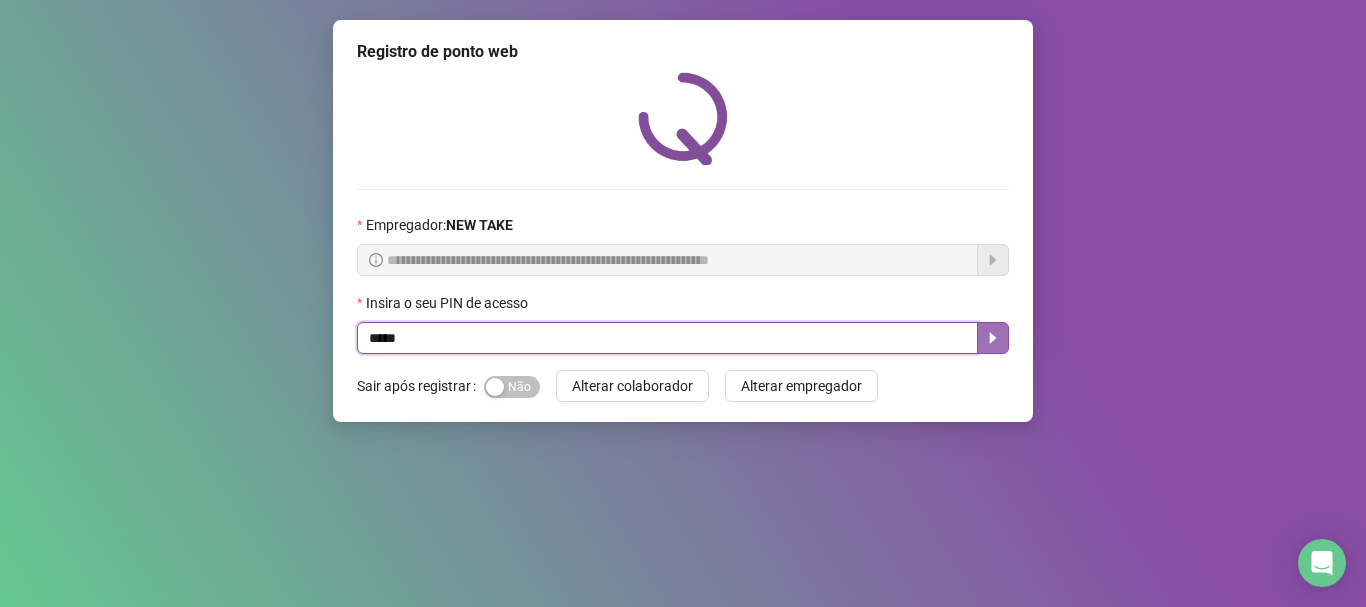 click at bounding box center (993, 338) 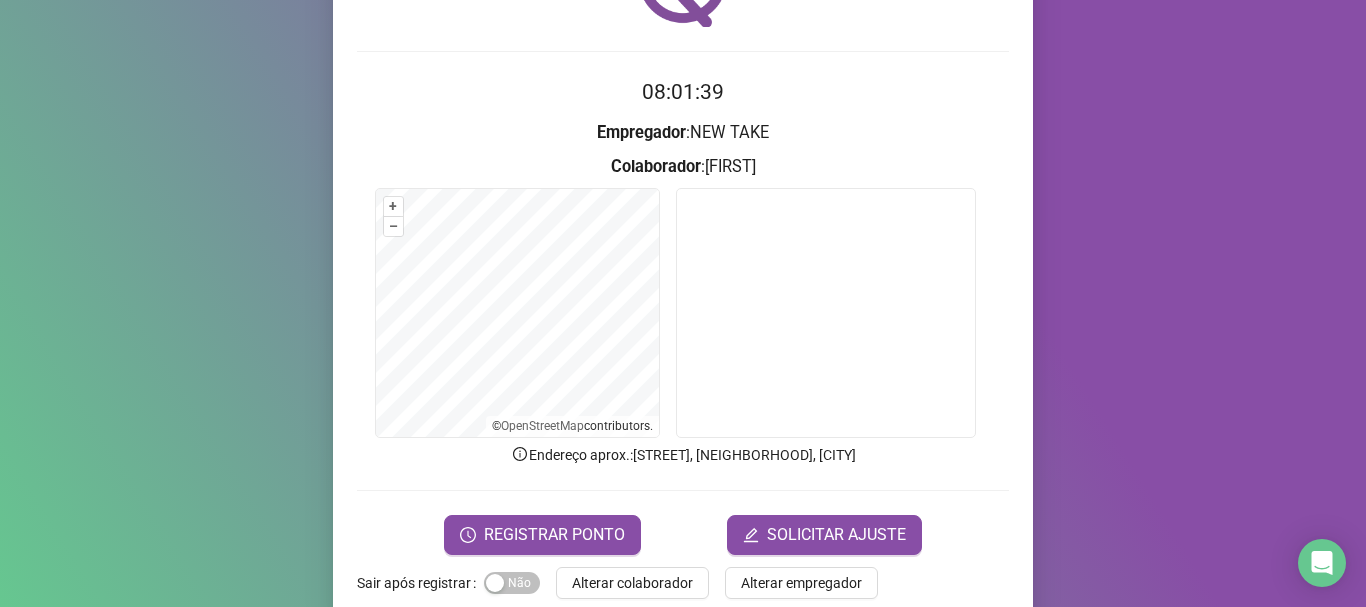 scroll, scrollTop: 174, scrollLeft: 0, axis: vertical 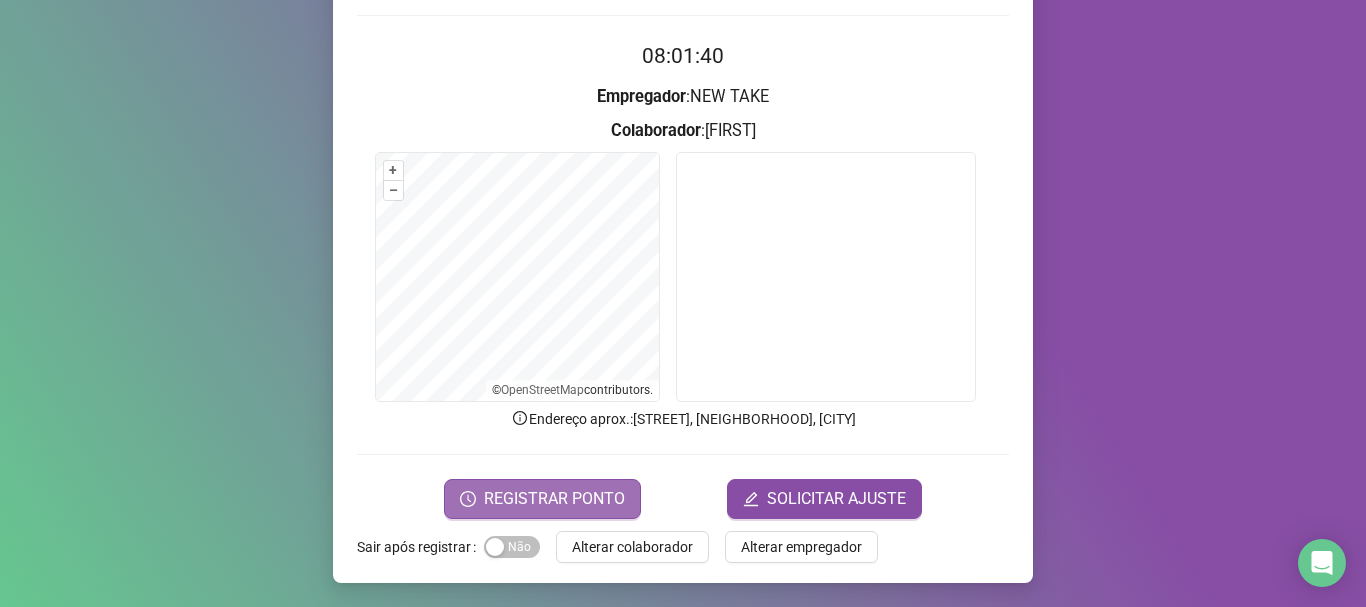 click on "REGISTRAR PONTO" at bounding box center (554, 499) 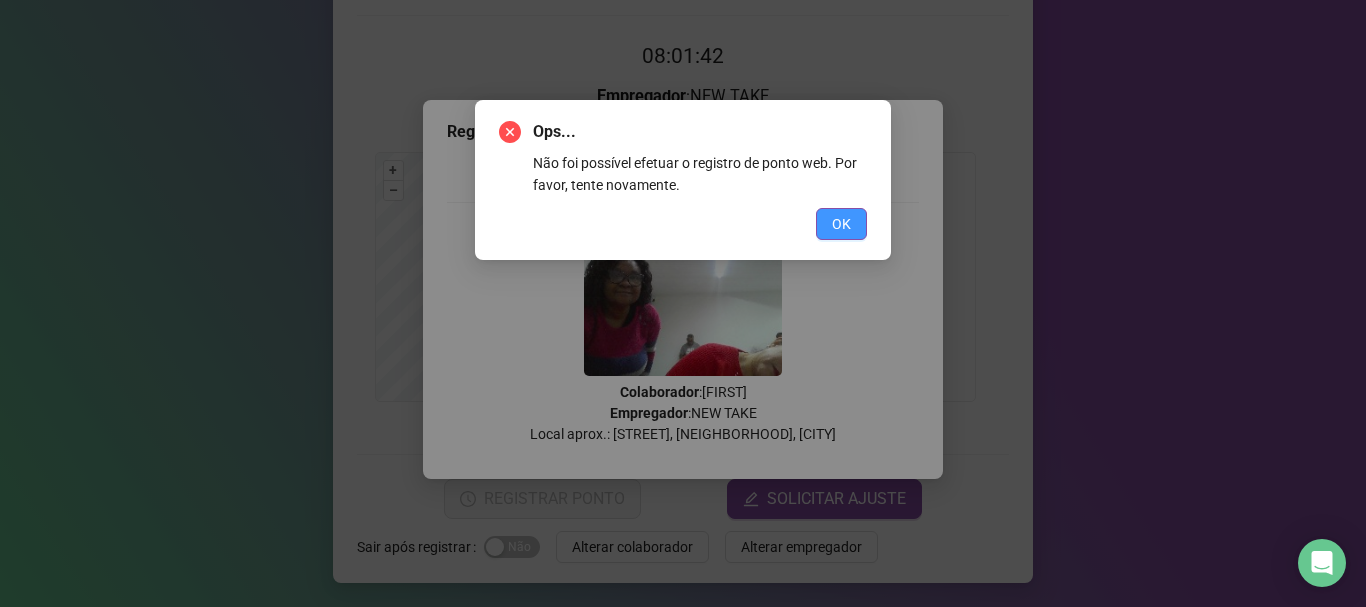 click on "OK" at bounding box center [841, 224] 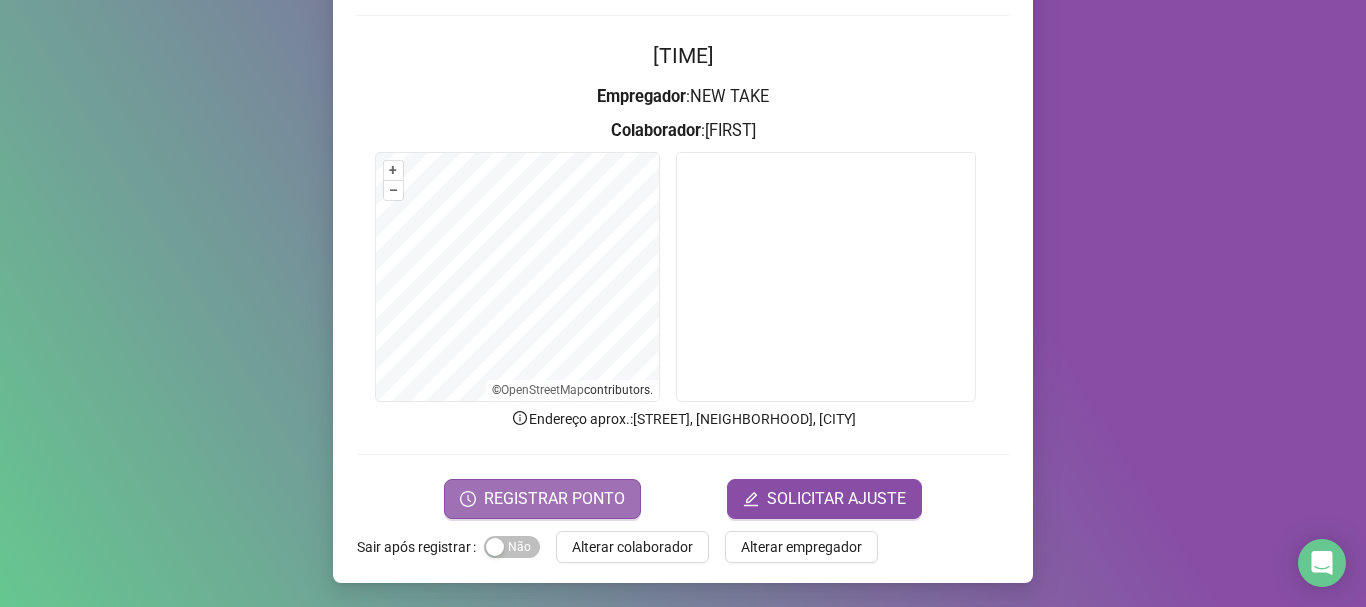 click on "REGISTRAR PONTO" at bounding box center [554, 499] 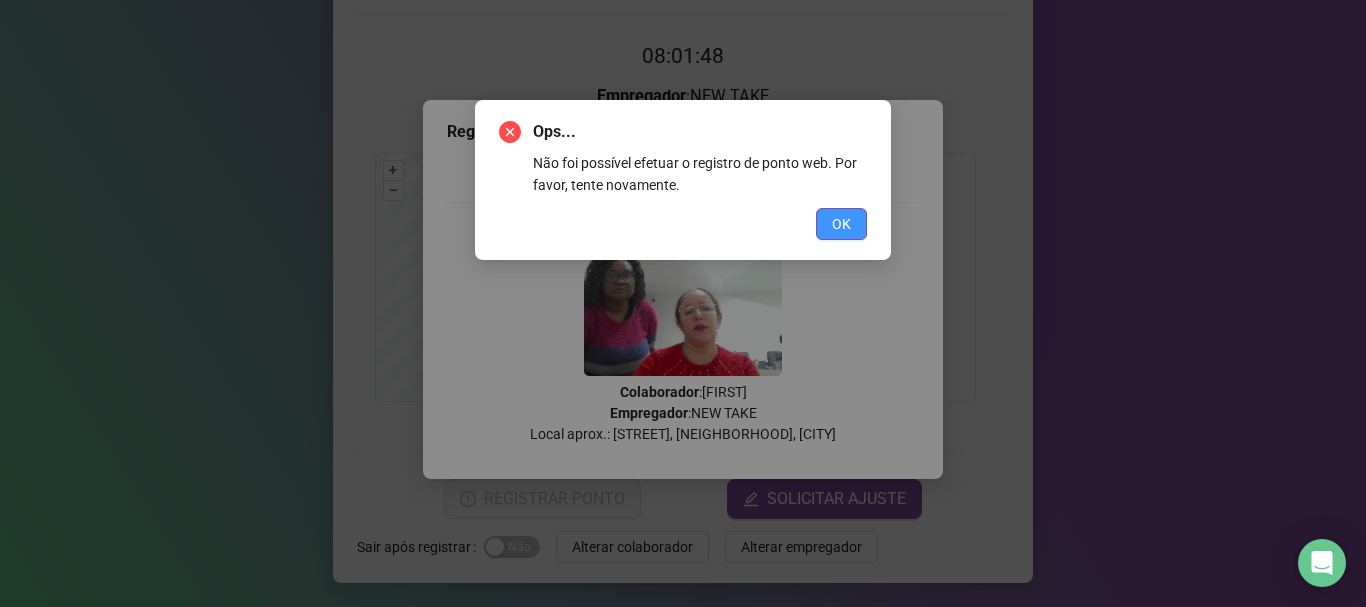 click on "OK" at bounding box center [841, 224] 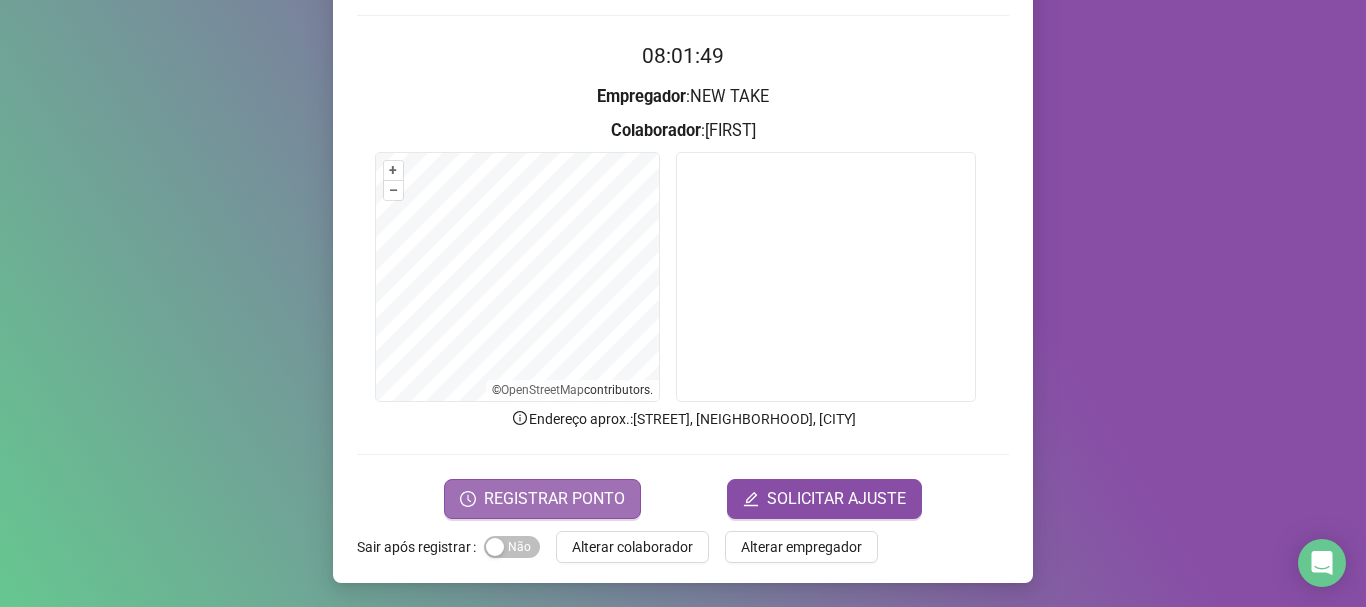 click on "REGISTRAR PONTO" at bounding box center [554, 499] 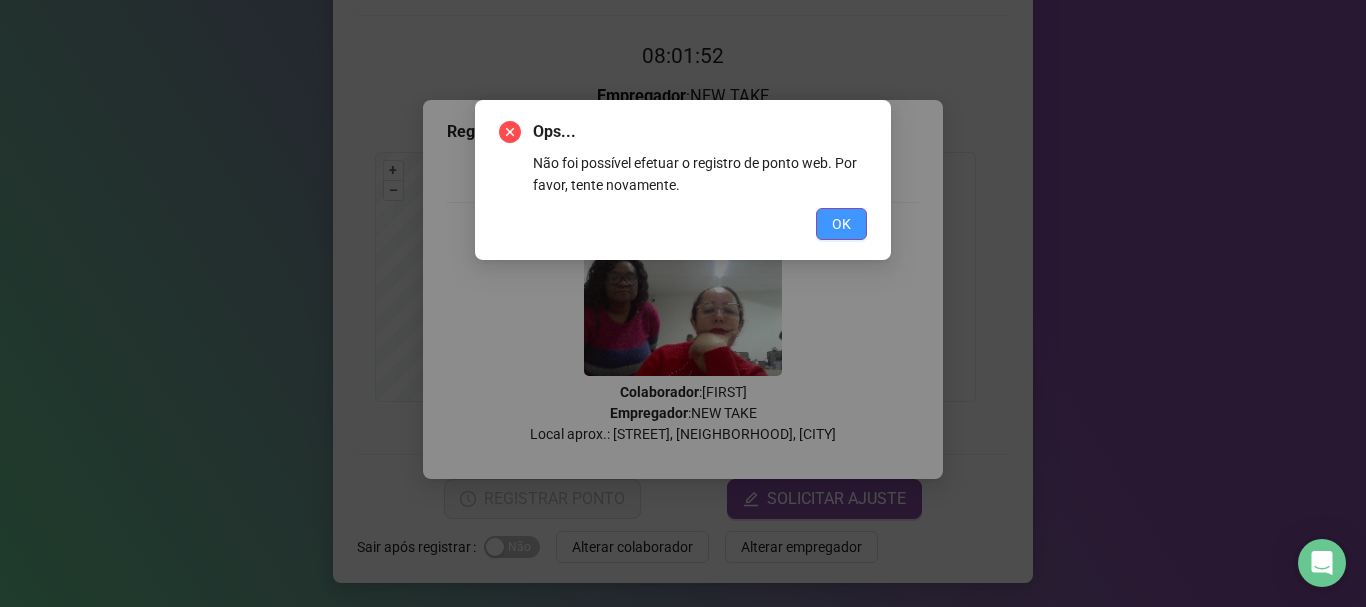 drag, startPoint x: 848, startPoint y: 230, endPoint x: 911, endPoint y: 154, distance: 98.71677 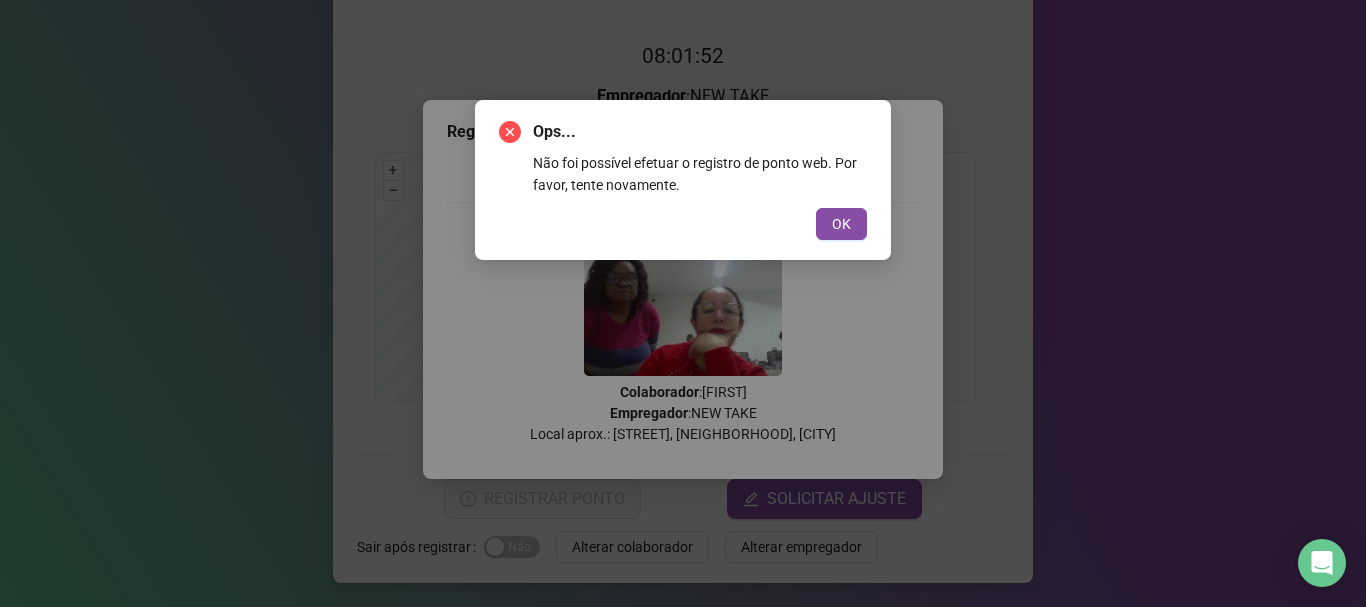 click on "OK" at bounding box center (841, 224) 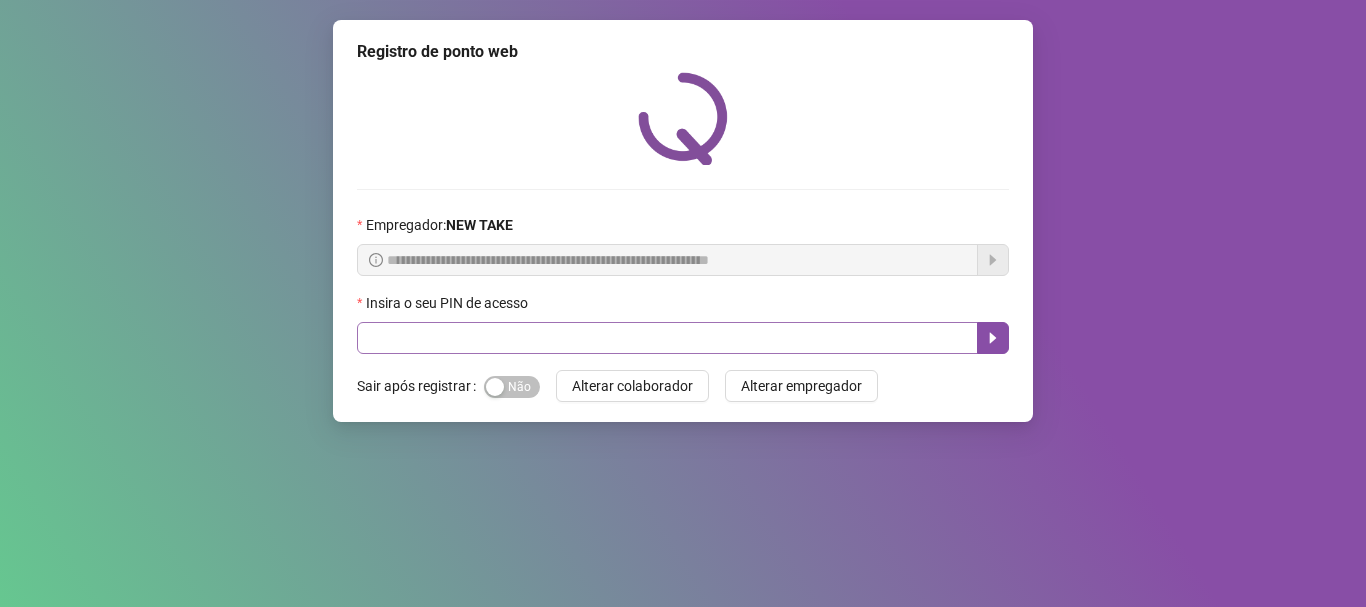 scroll, scrollTop: 0, scrollLeft: 0, axis: both 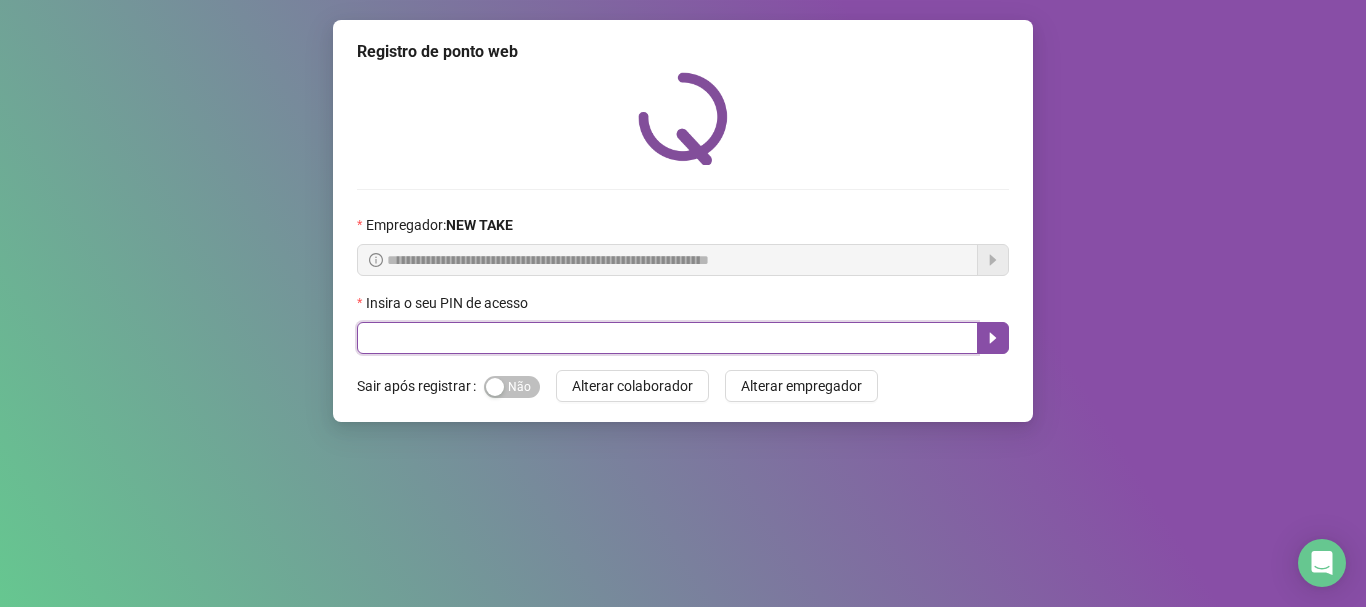 click at bounding box center [667, 338] 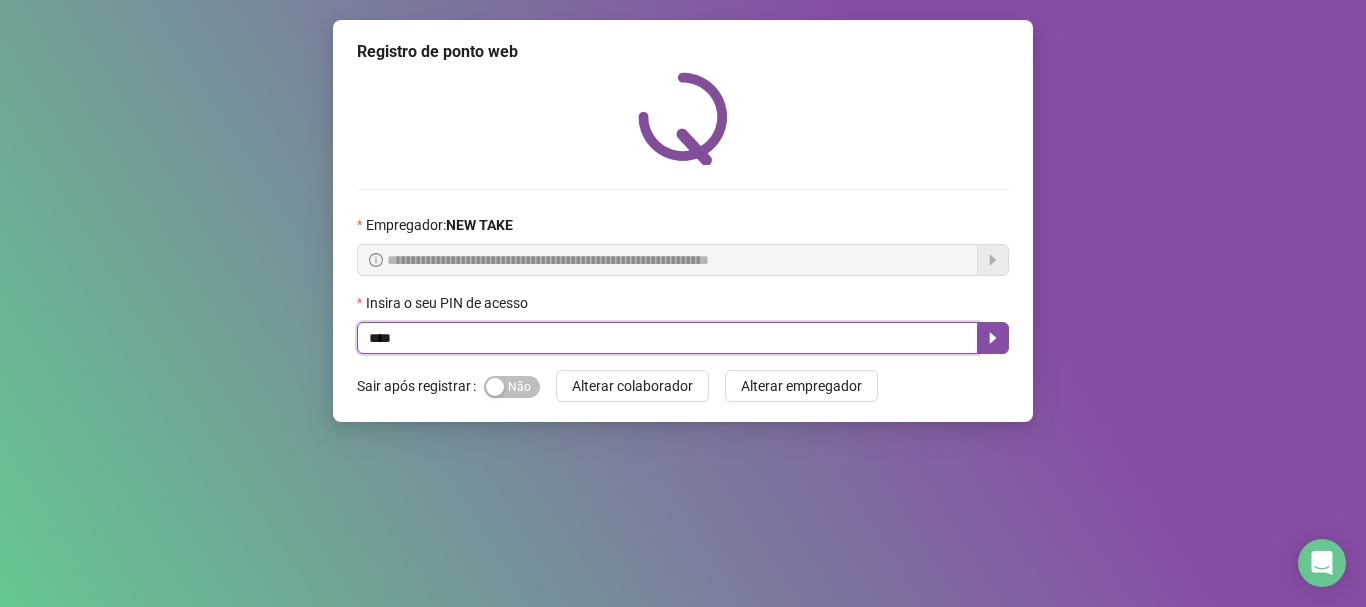 type on "*****" 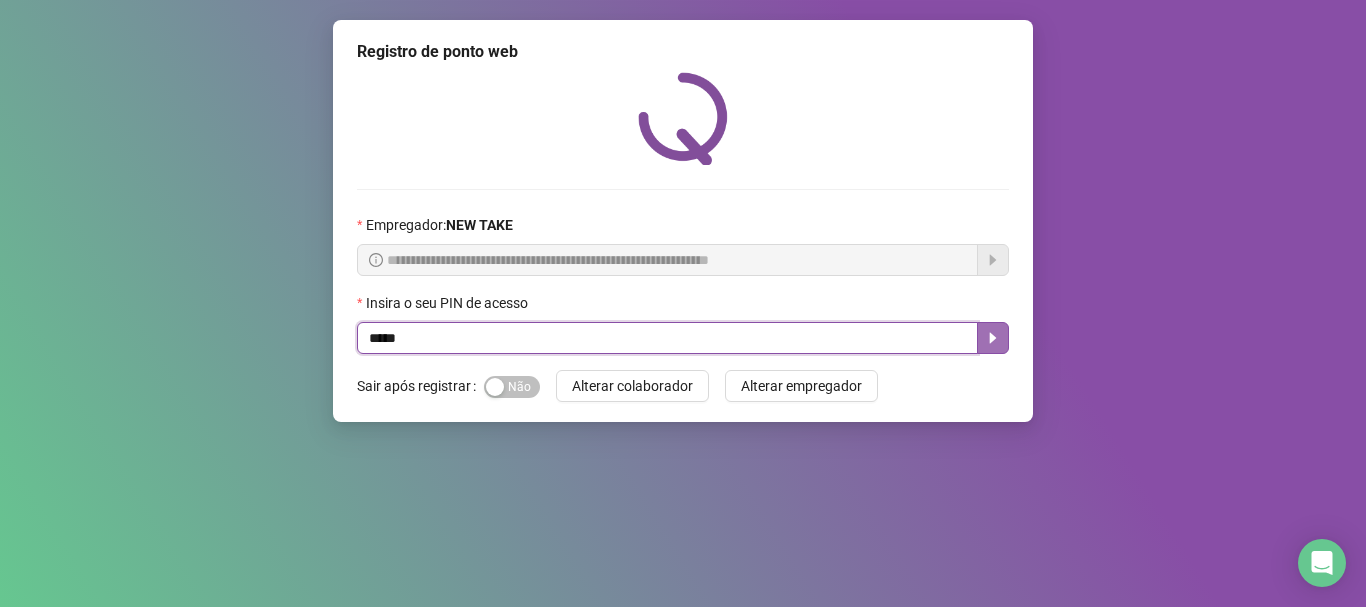 click 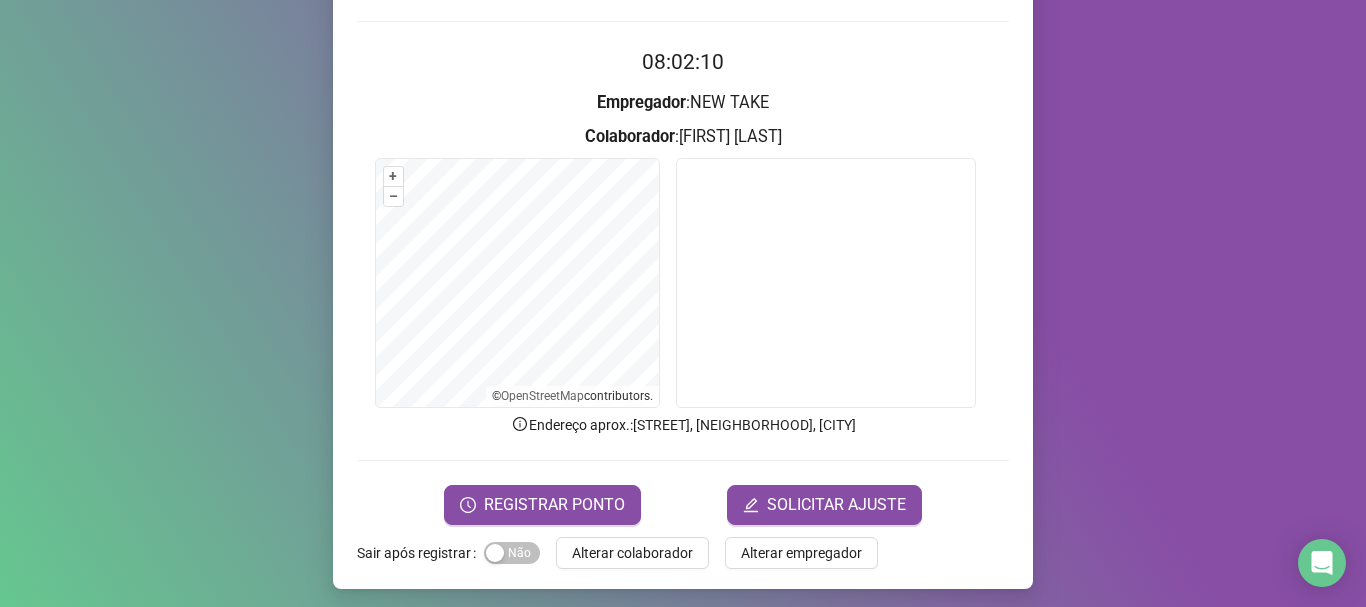 scroll, scrollTop: 174, scrollLeft: 0, axis: vertical 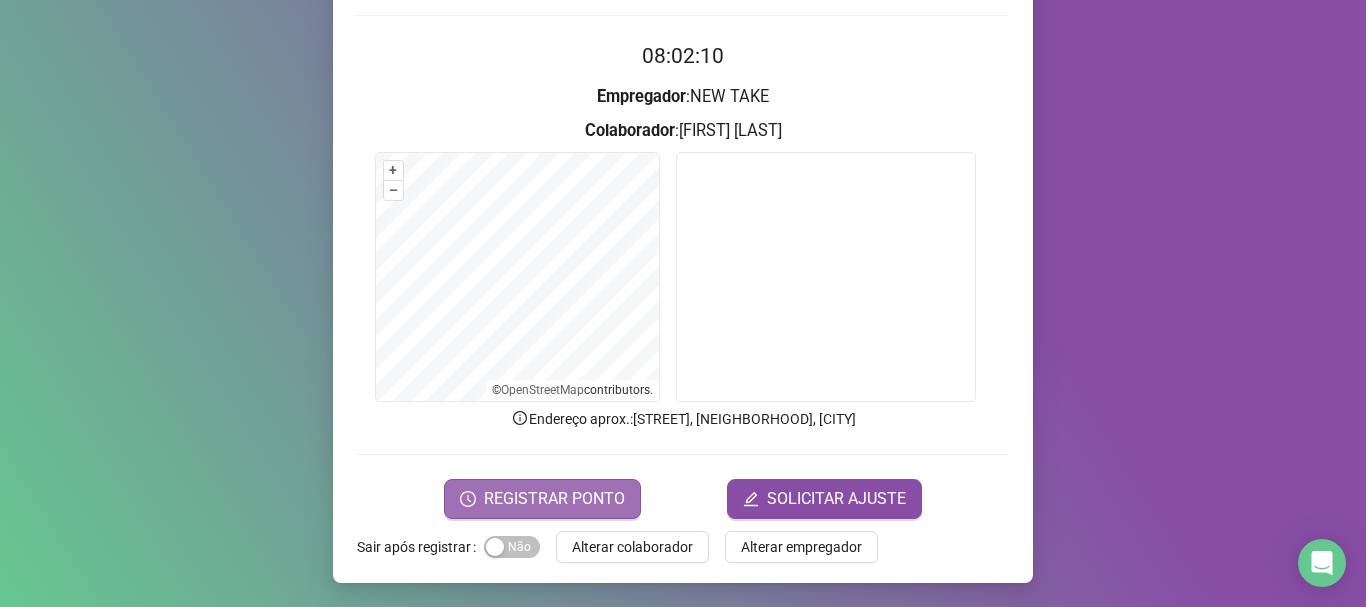 click on "REGISTRAR PONTO" at bounding box center [554, 499] 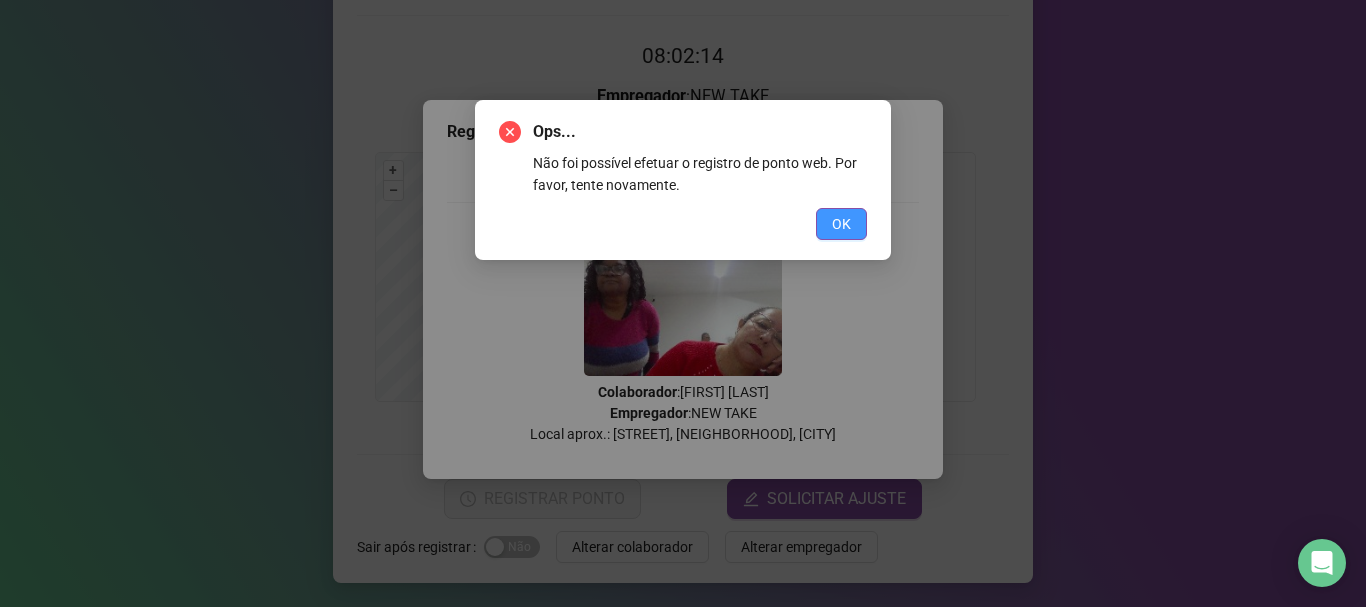 click on "OK" at bounding box center (841, 224) 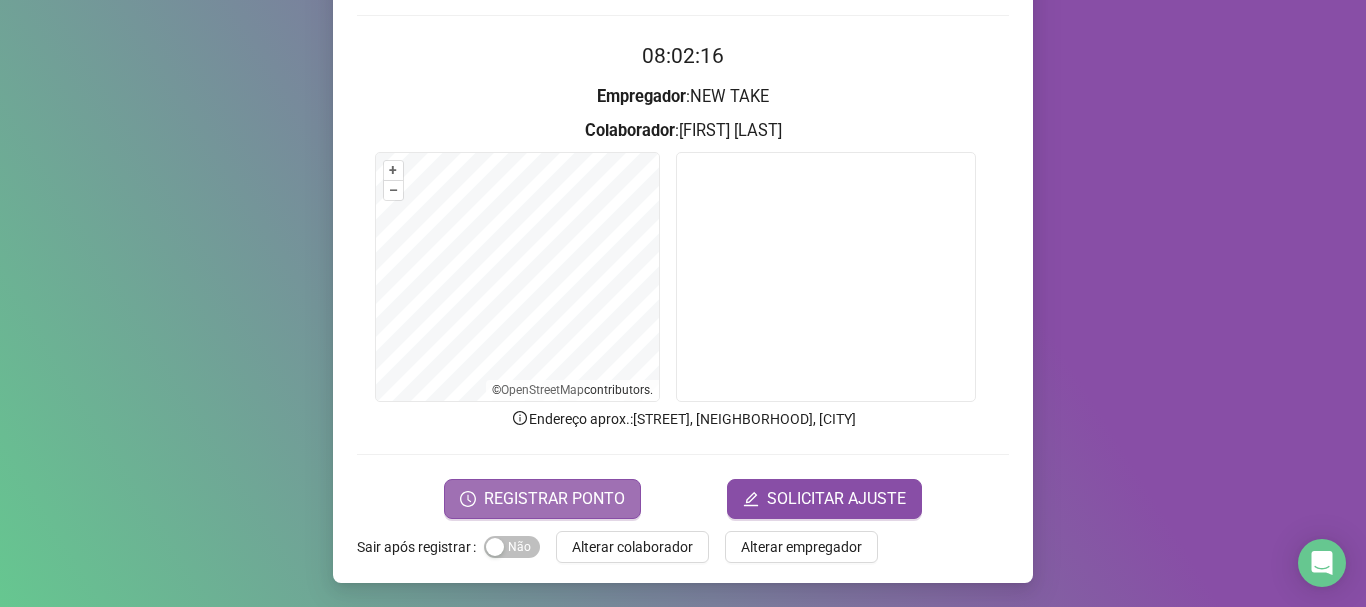 click on "REGISTRAR PONTO" at bounding box center (554, 499) 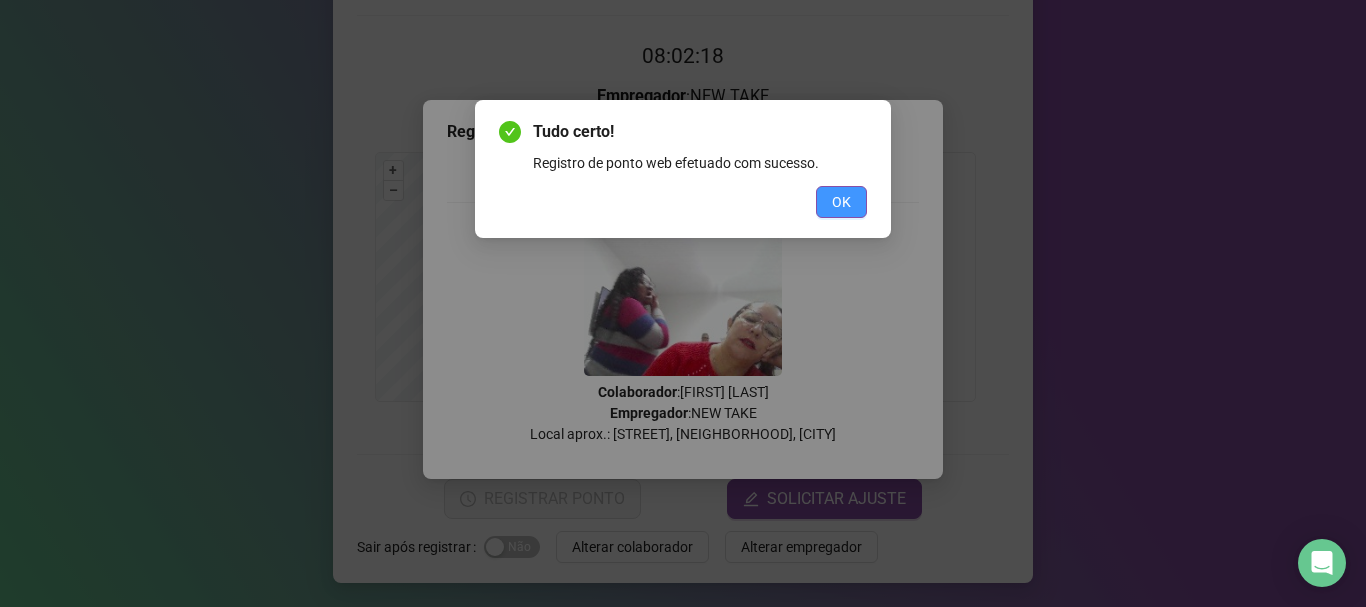 click on "OK" at bounding box center (841, 202) 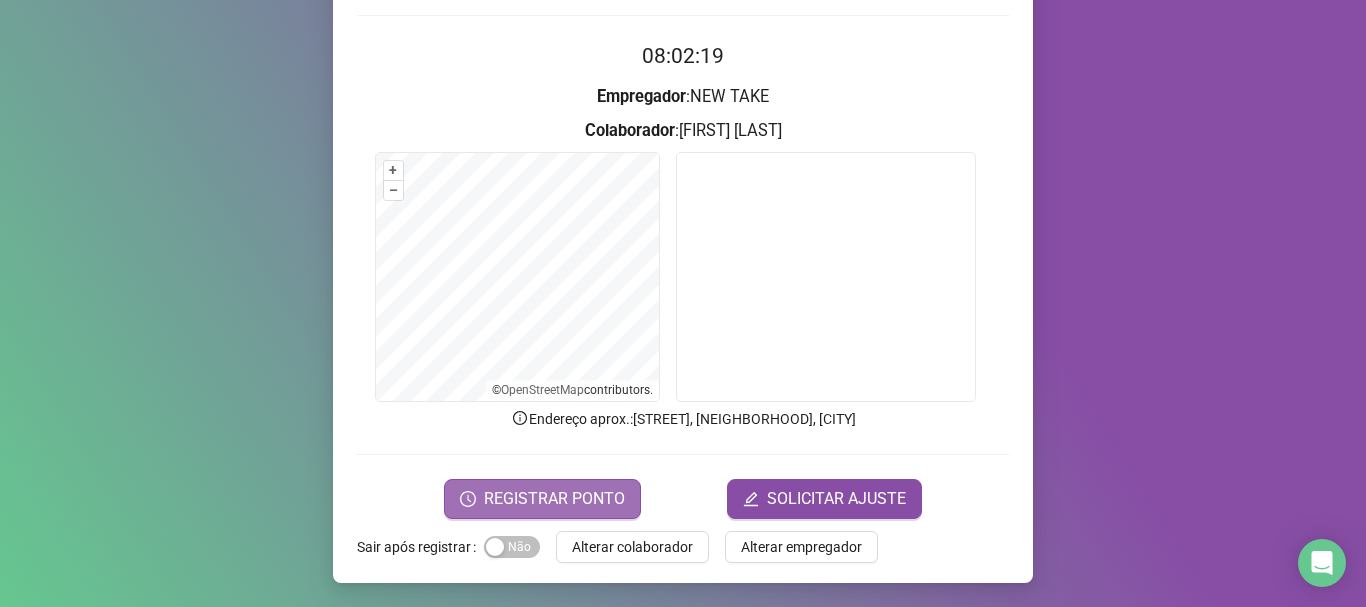 click on "REGISTRAR PONTO" at bounding box center [554, 499] 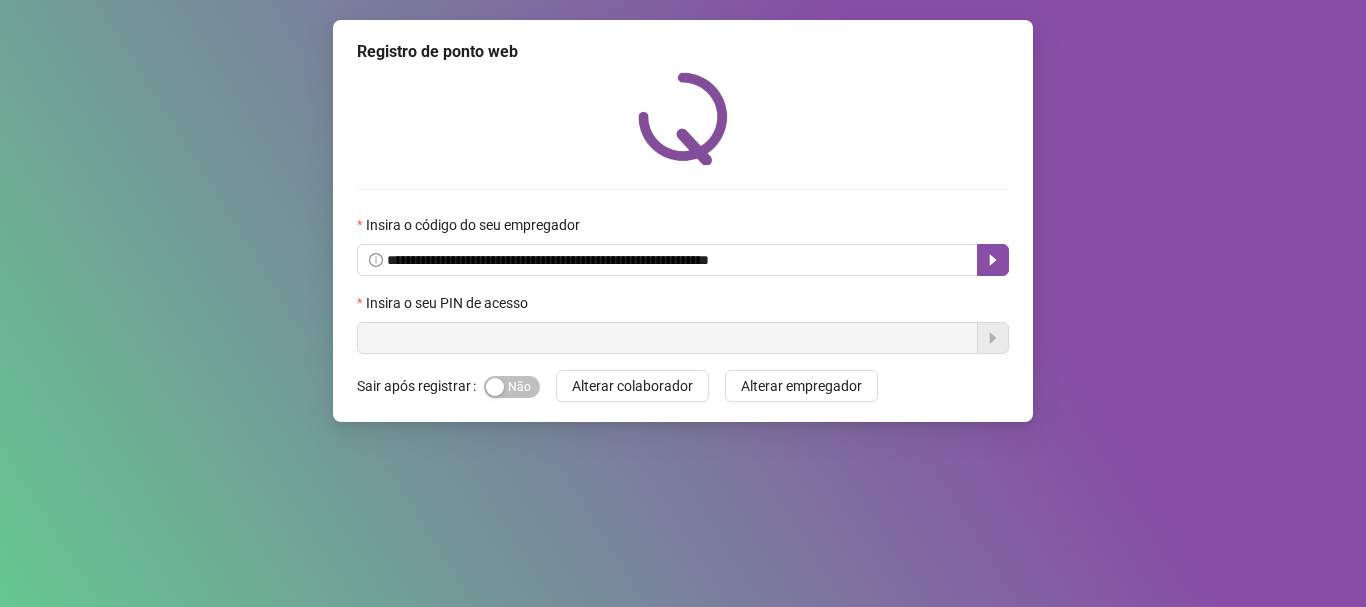 scroll, scrollTop: 0, scrollLeft: 0, axis: both 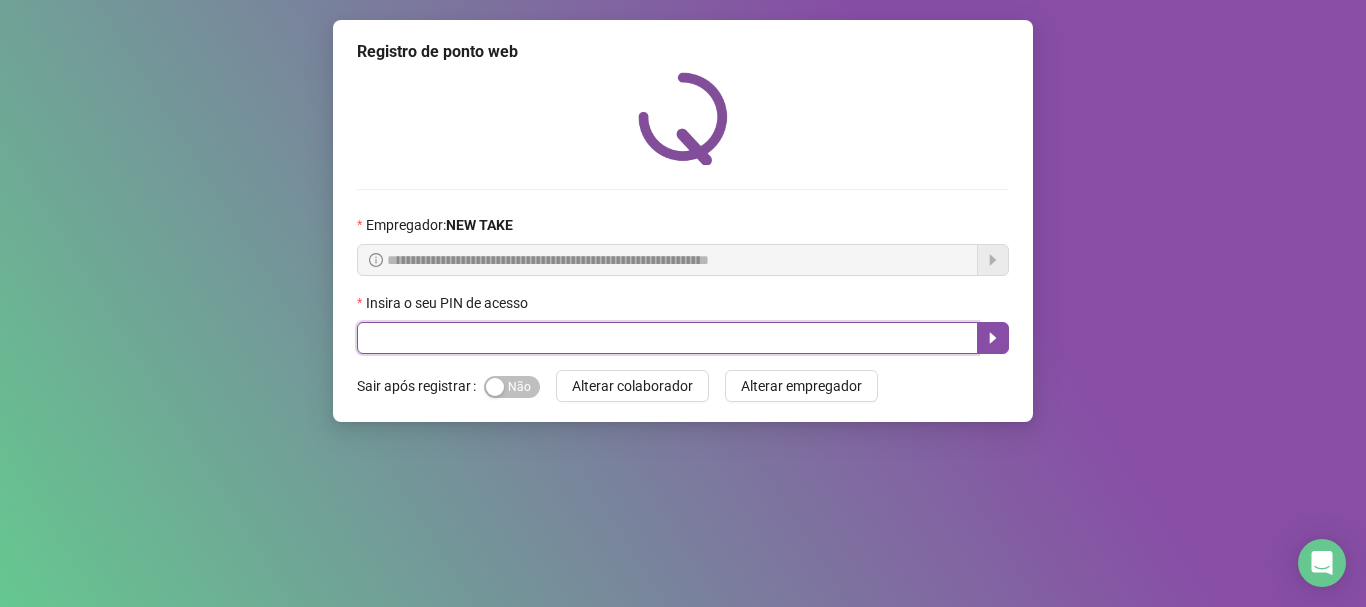 click at bounding box center (667, 338) 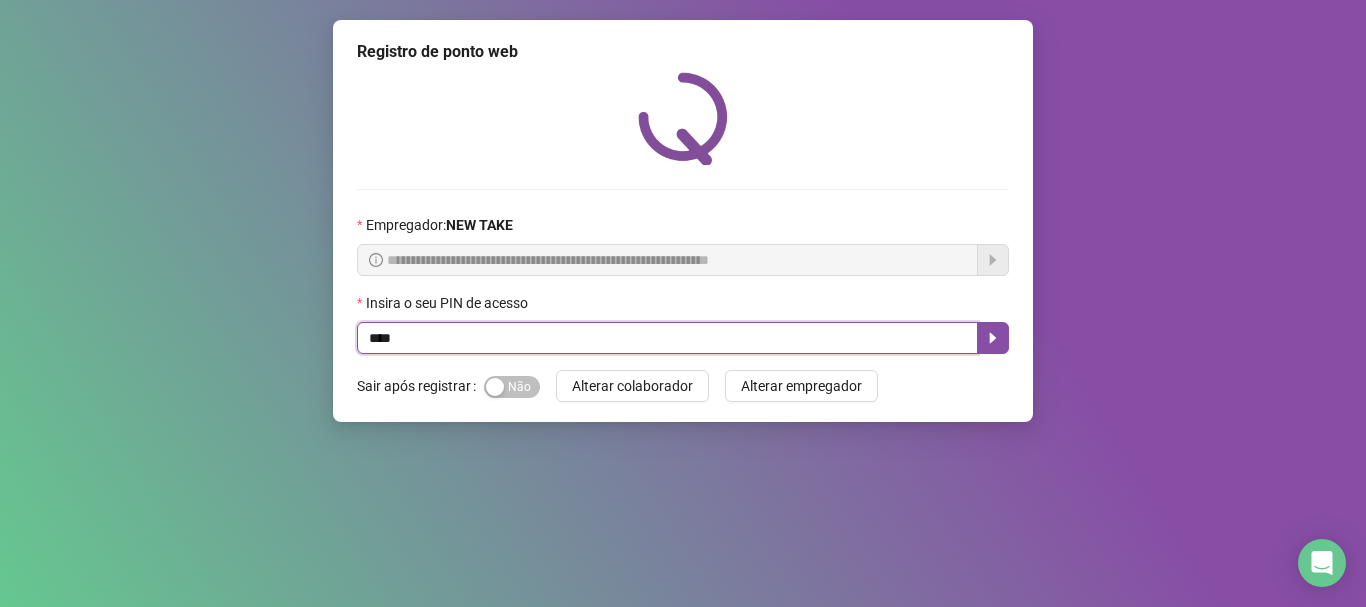 type on "*****" 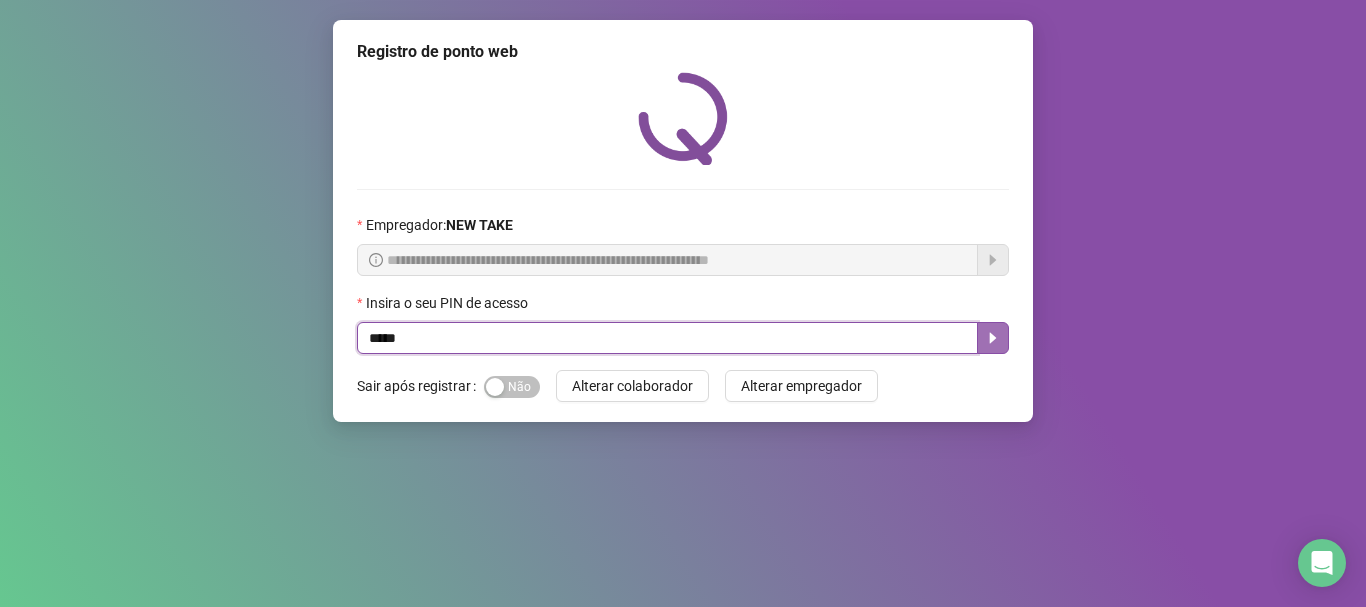 click 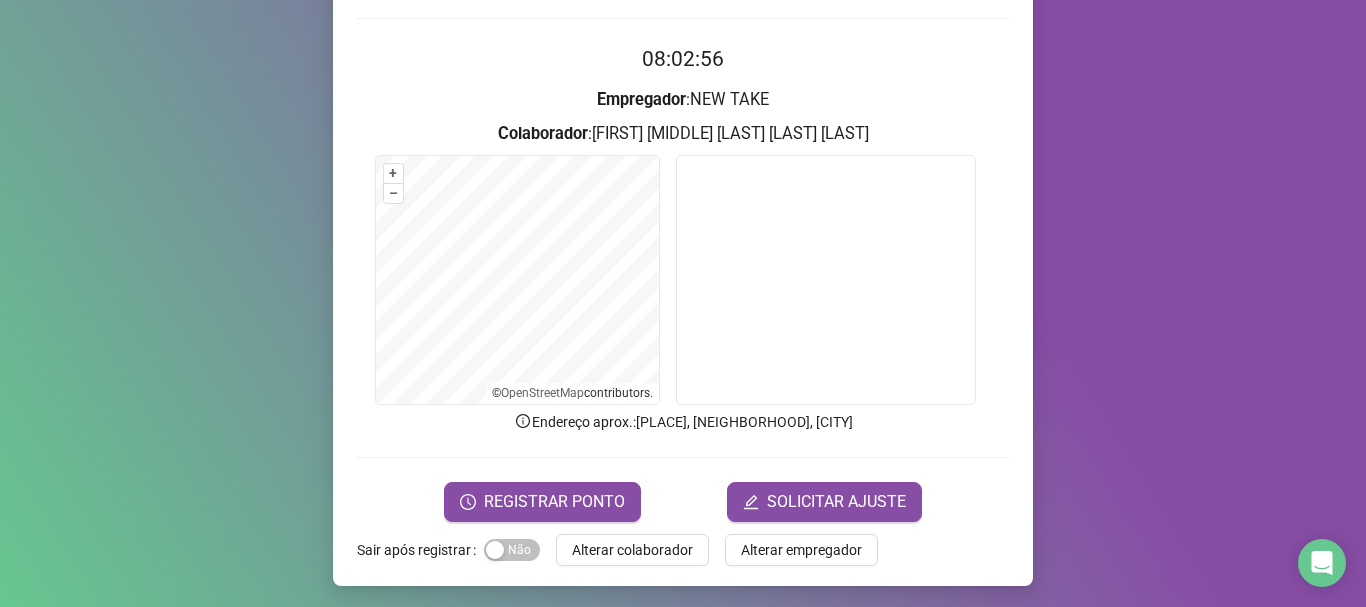 scroll, scrollTop: 174, scrollLeft: 0, axis: vertical 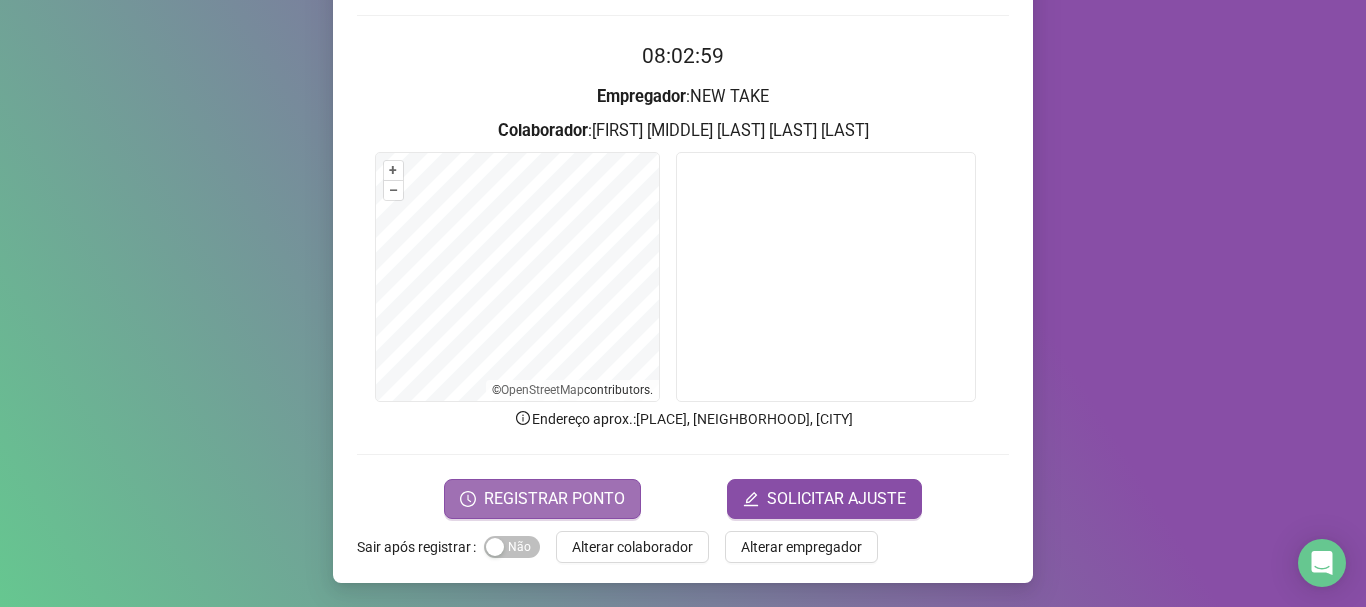 click on "REGISTRAR PONTO" at bounding box center (554, 499) 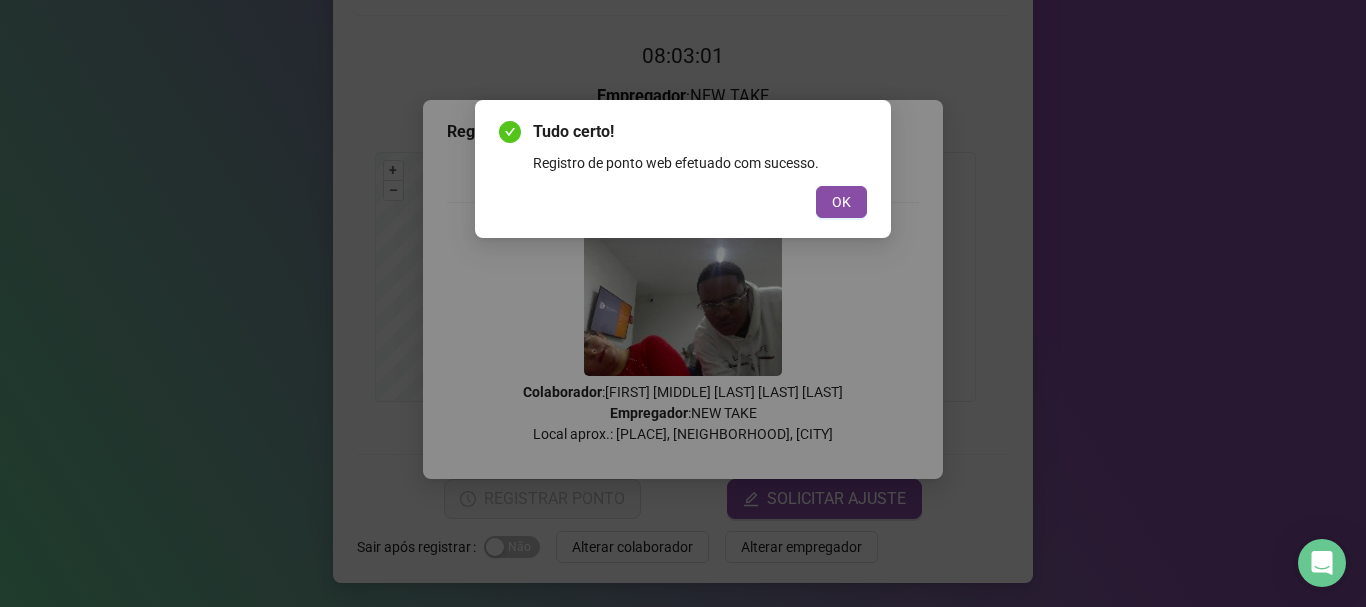 click on "OK" at bounding box center (841, 202) 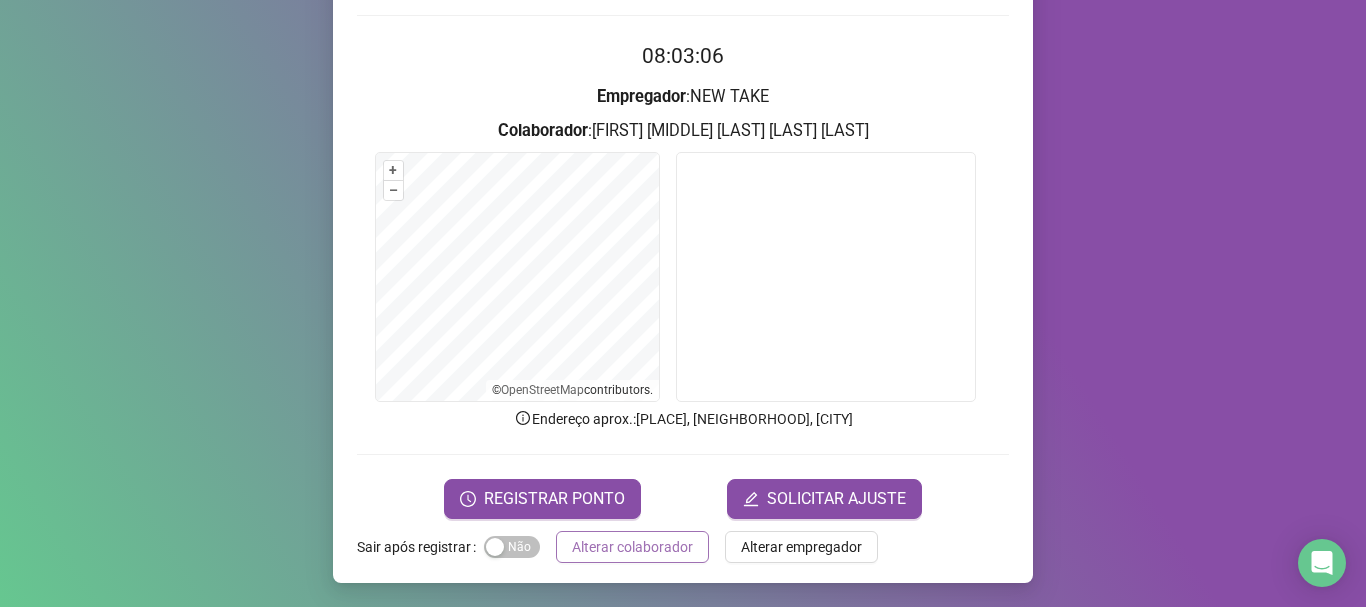 click on "Alterar colaborador" at bounding box center [632, 547] 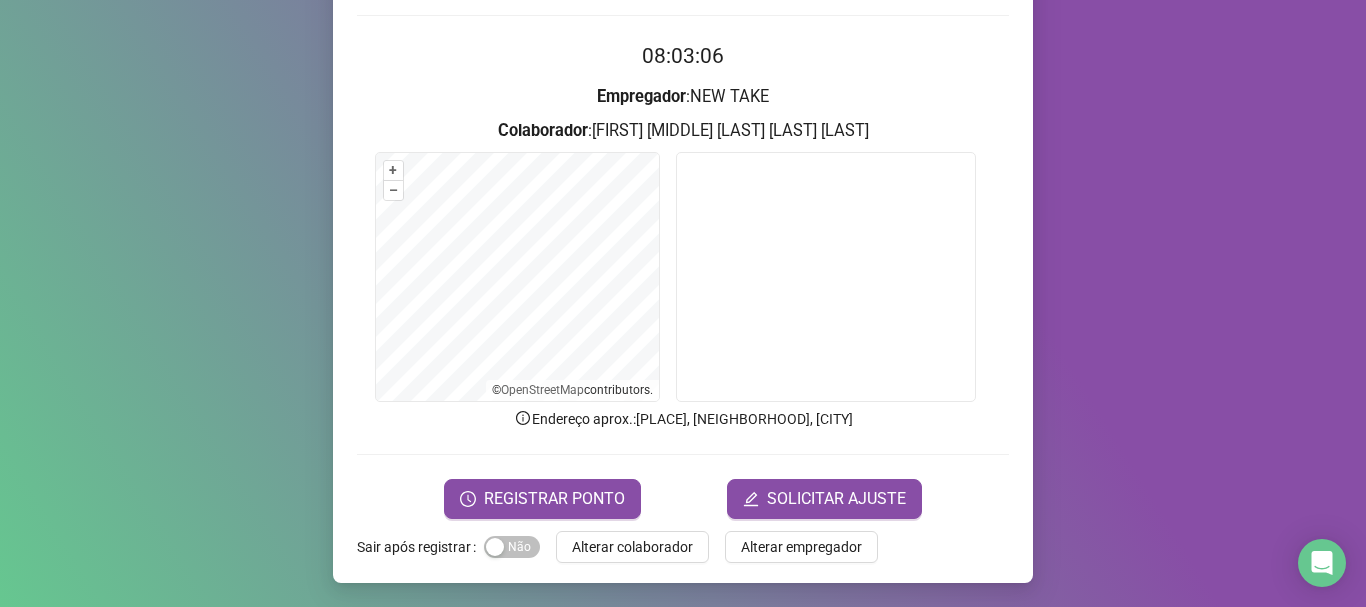 scroll, scrollTop: 0, scrollLeft: 0, axis: both 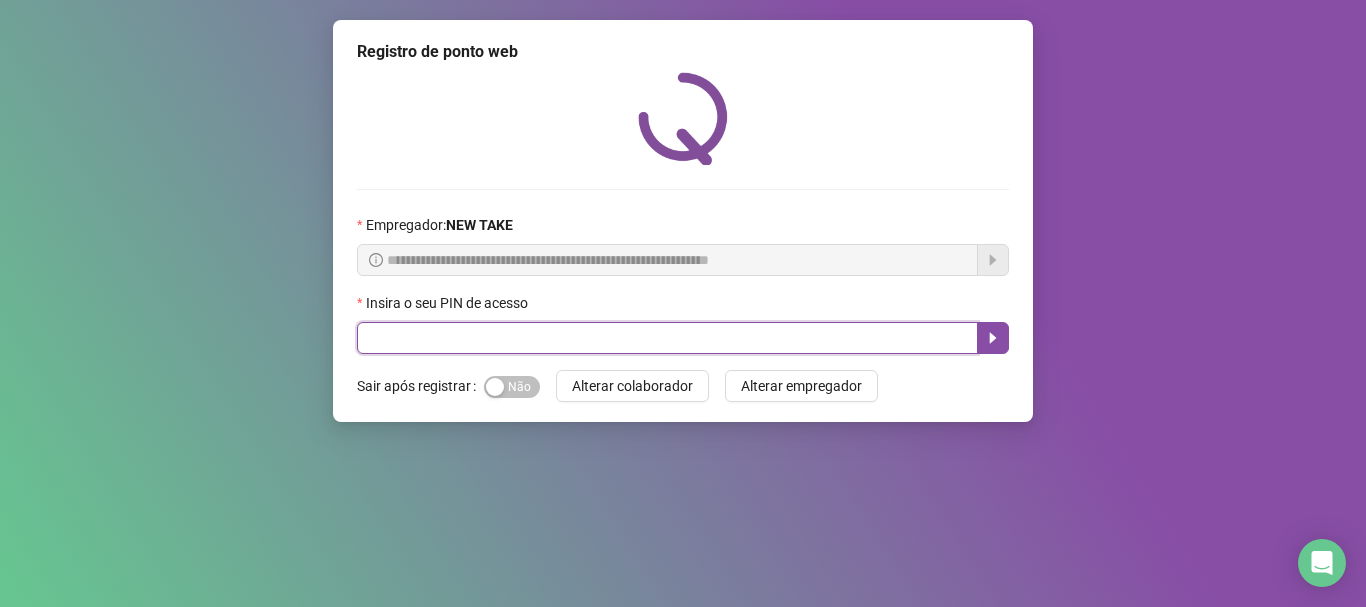 click at bounding box center [667, 338] 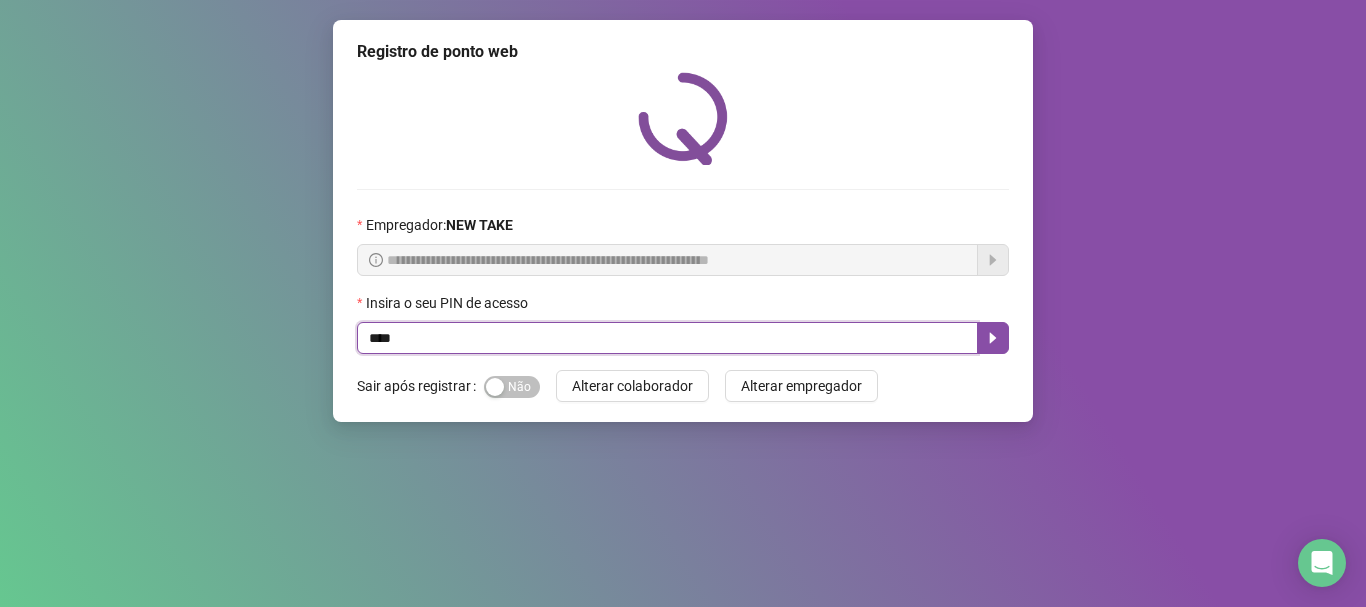 type on "*****" 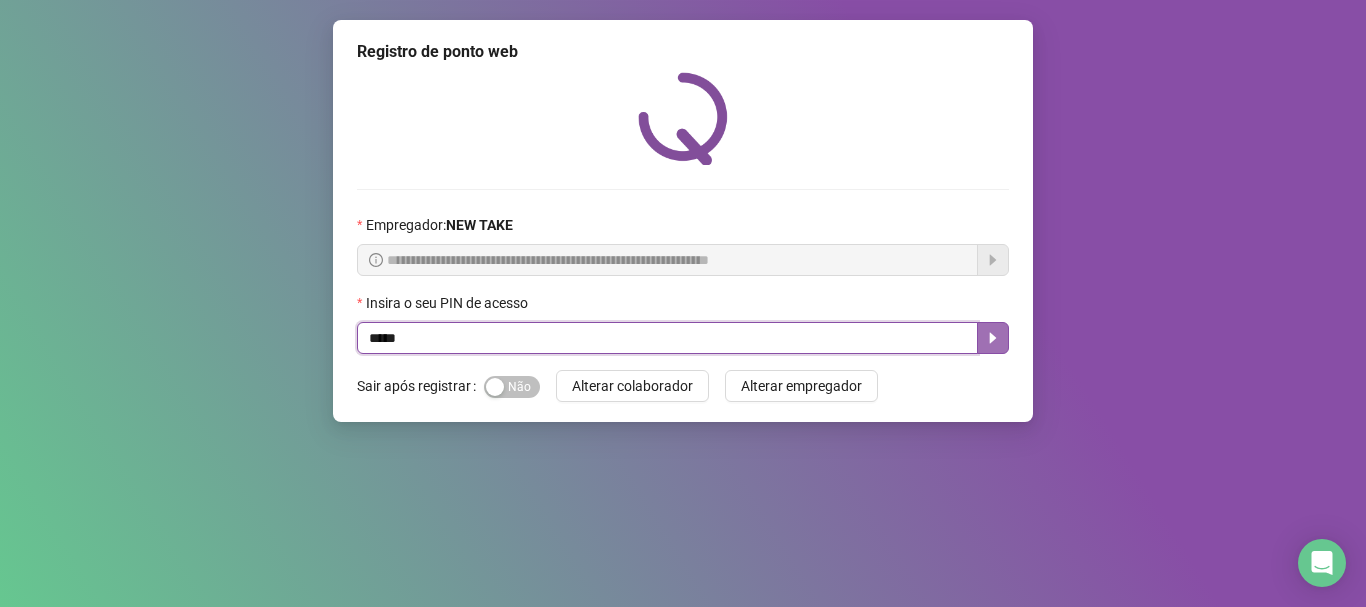 click 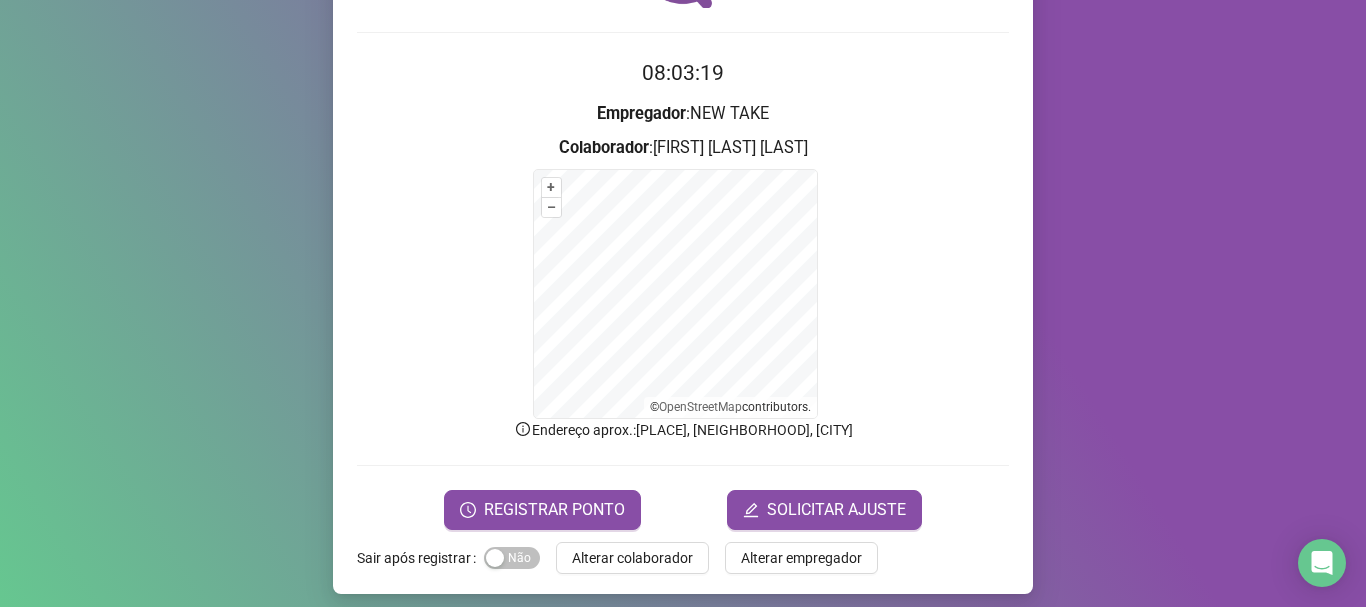 scroll, scrollTop: 168, scrollLeft: 0, axis: vertical 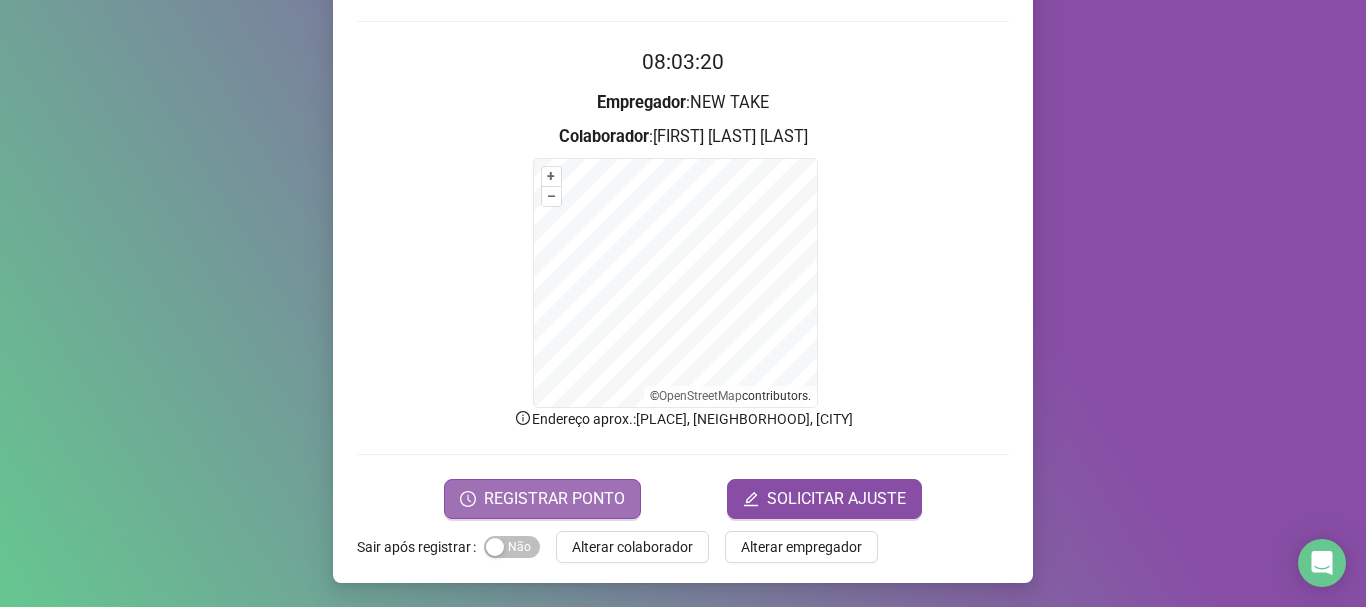 click on "REGISTRAR PONTO" at bounding box center (554, 499) 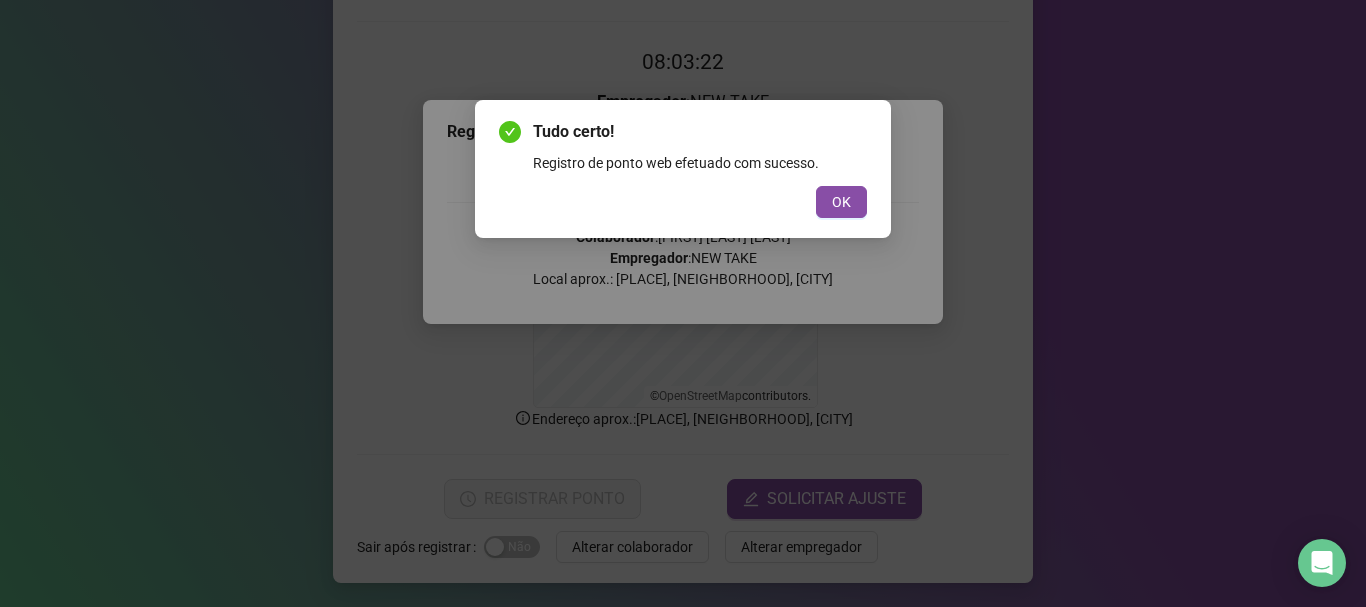 drag, startPoint x: 839, startPoint y: 198, endPoint x: 850, endPoint y: 185, distance: 17.029387 